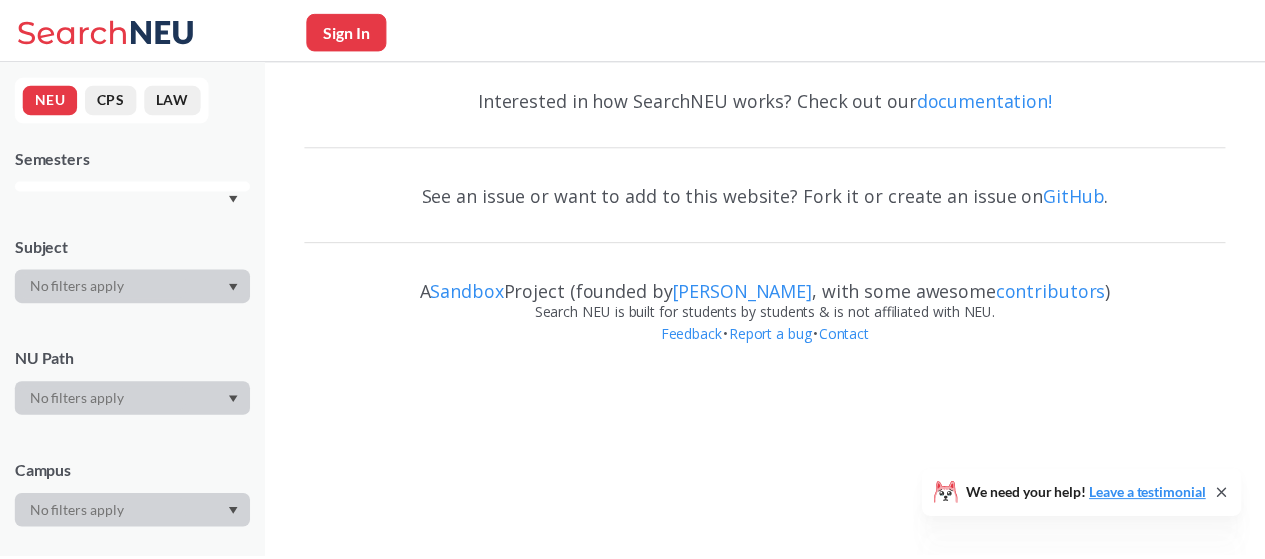 scroll, scrollTop: 0, scrollLeft: 0, axis: both 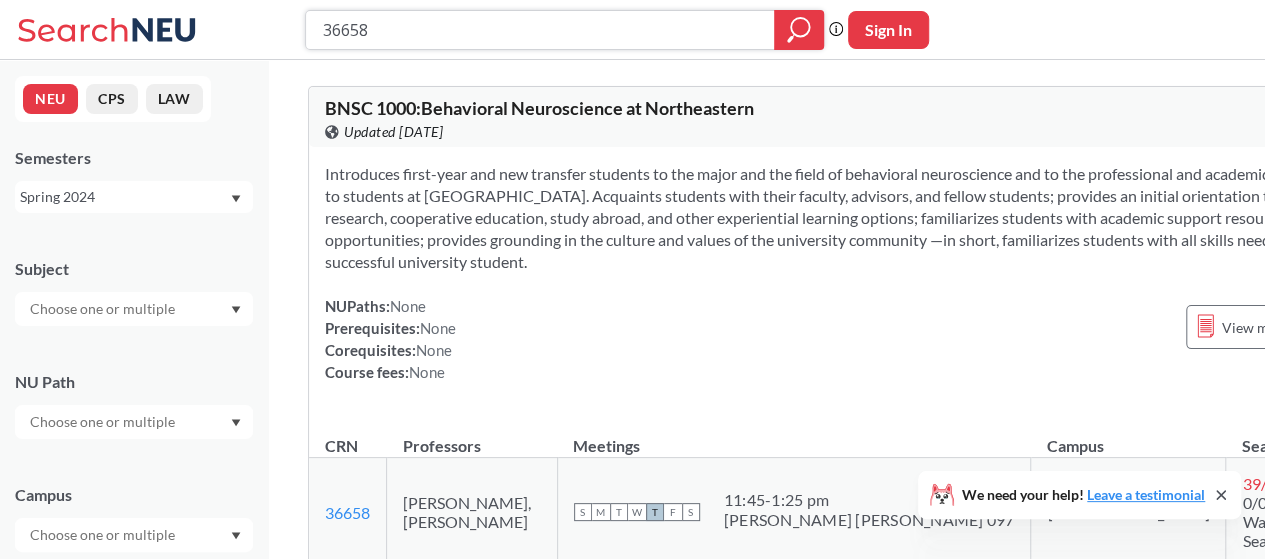 click on "36658" at bounding box center [540, 30] 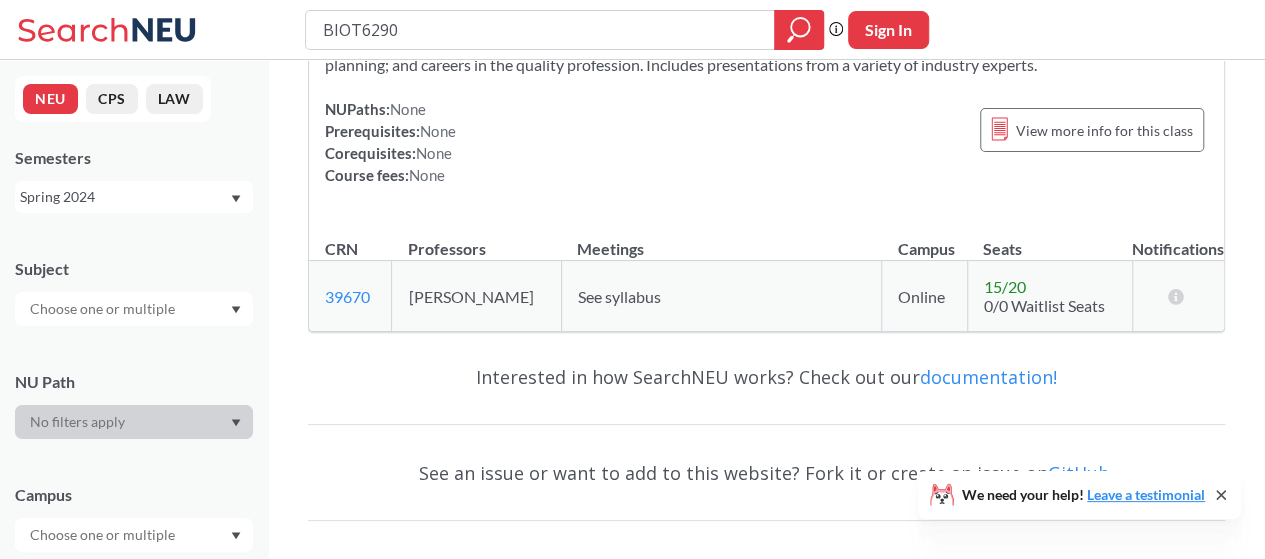 scroll, scrollTop: 100, scrollLeft: 0, axis: vertical 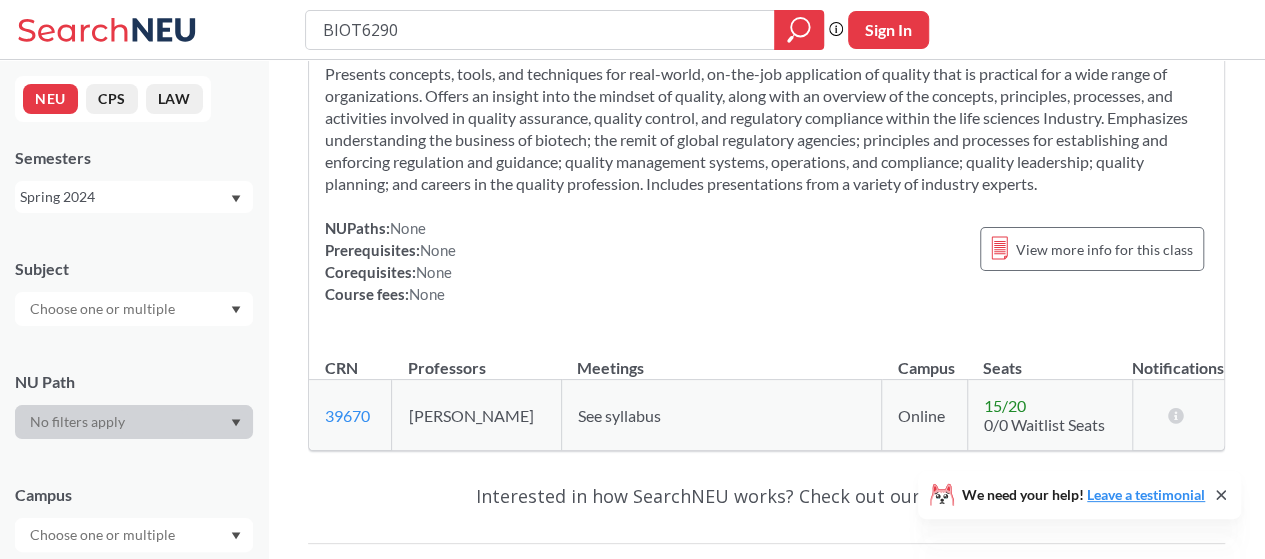 click on "Spring 2024" at bounding box center [124, 197] 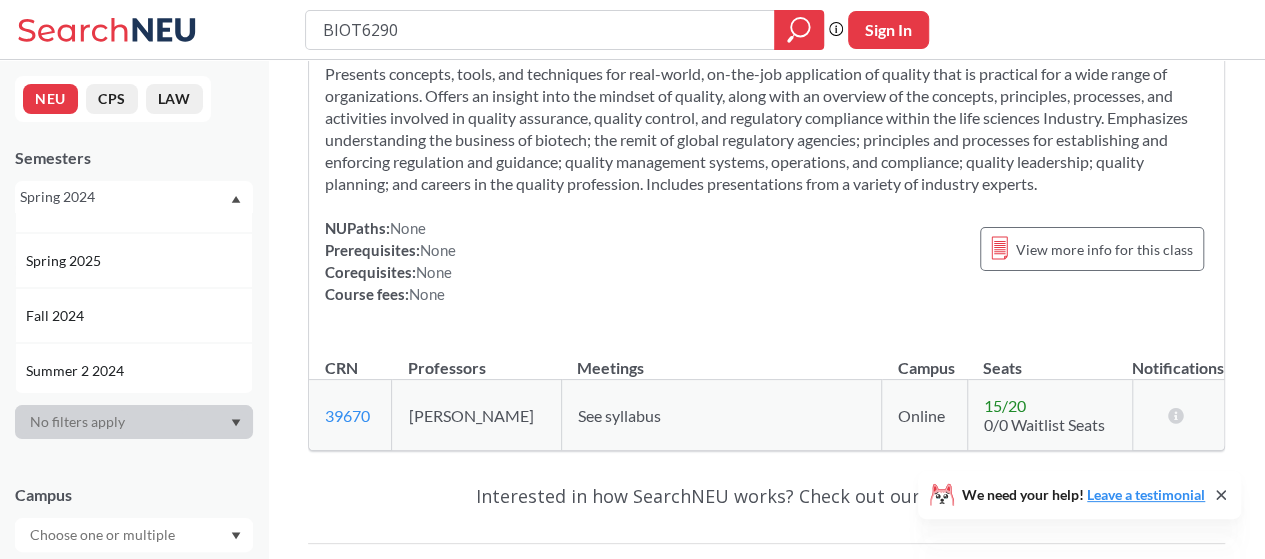scroll, scrollTop: 100, scrollLeft: 0, axis: vertical 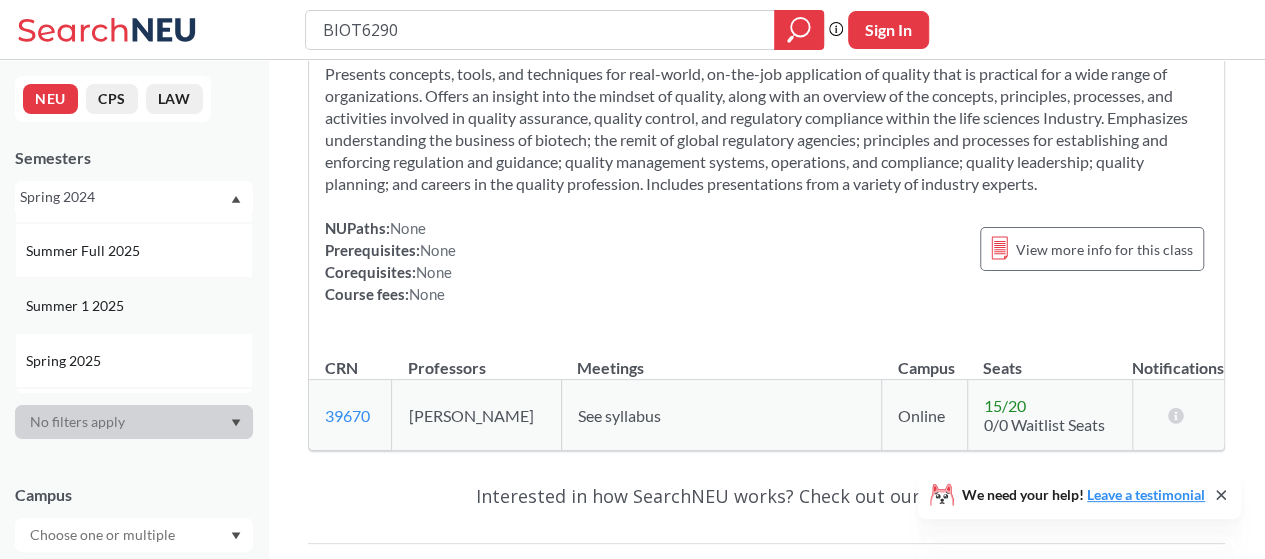 click on "Summer 1 2025" at bounding box center (139, 306) 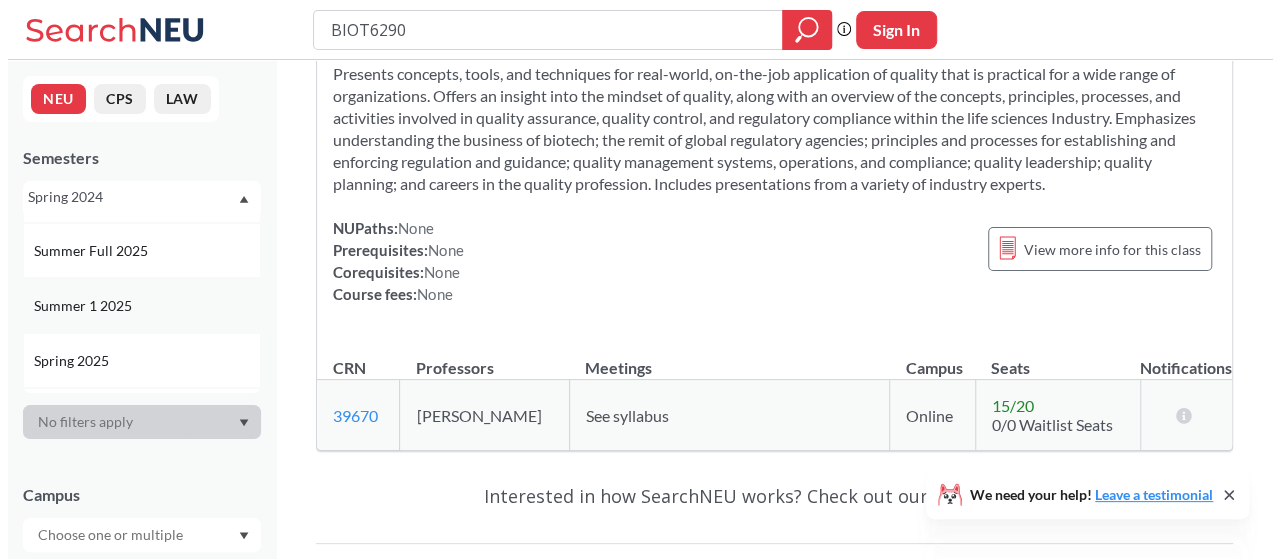 scroll, scrollTop: 0, scrollLeft: 0, axis: both 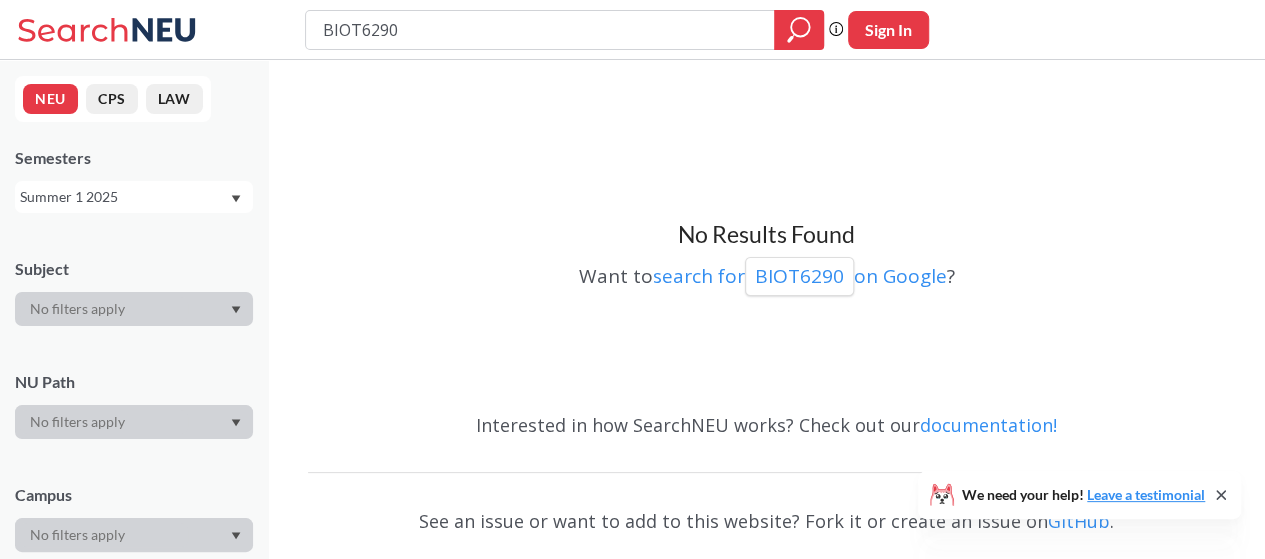 click on "Summer 1 2025" at bounding box center (134, 197) 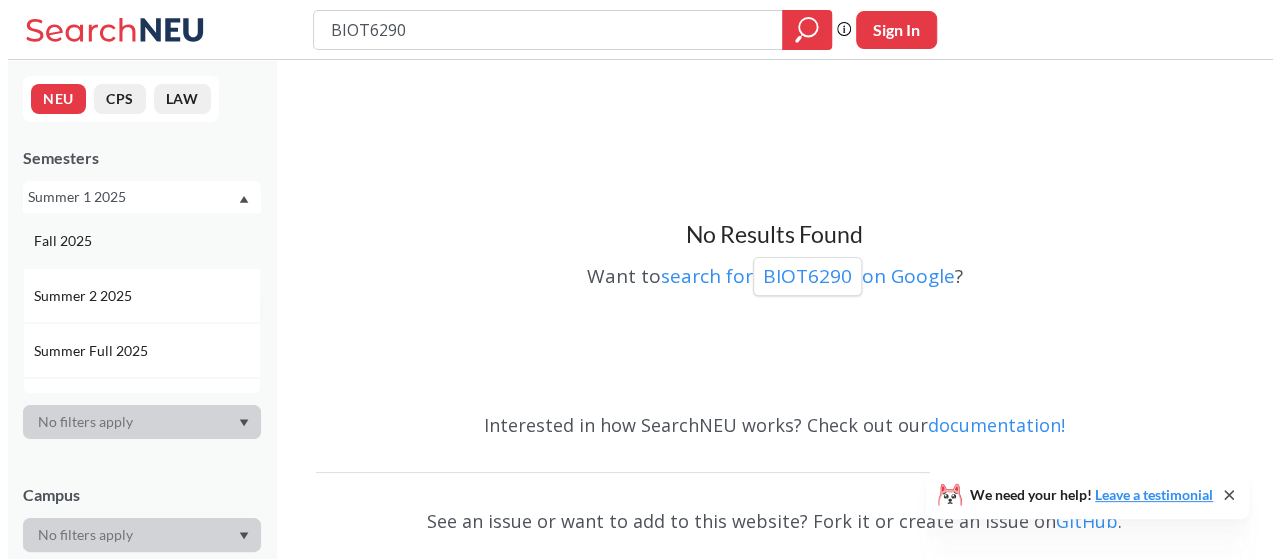 scroll, scrollTop: 100, scrollLeft: 0, axis: vertical 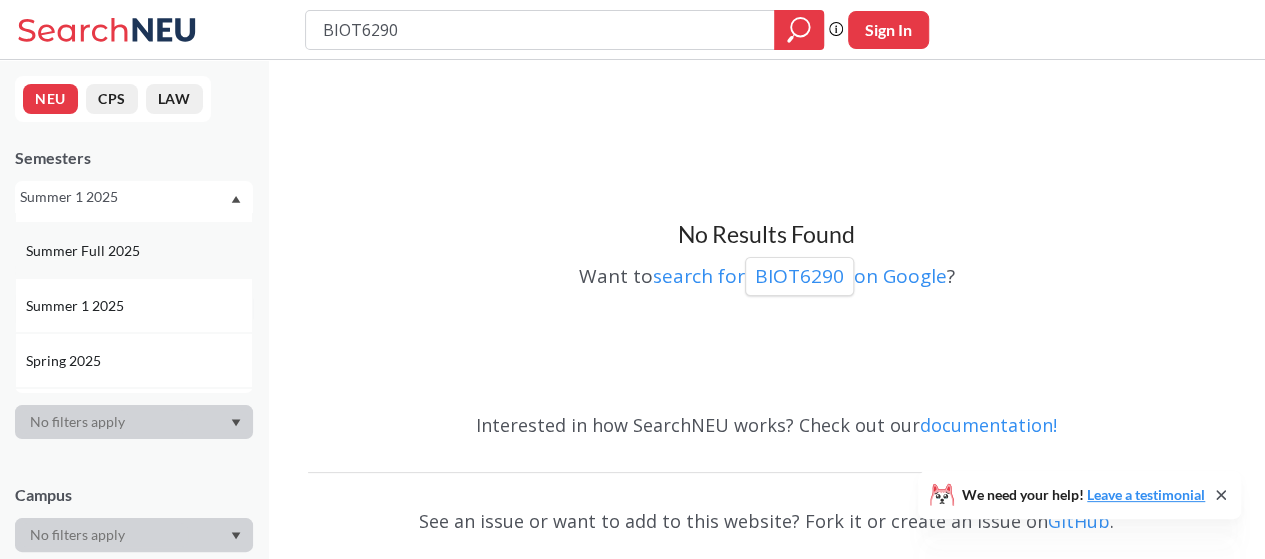 click on "Summer Full 2025" at bounding box center [139, 251] 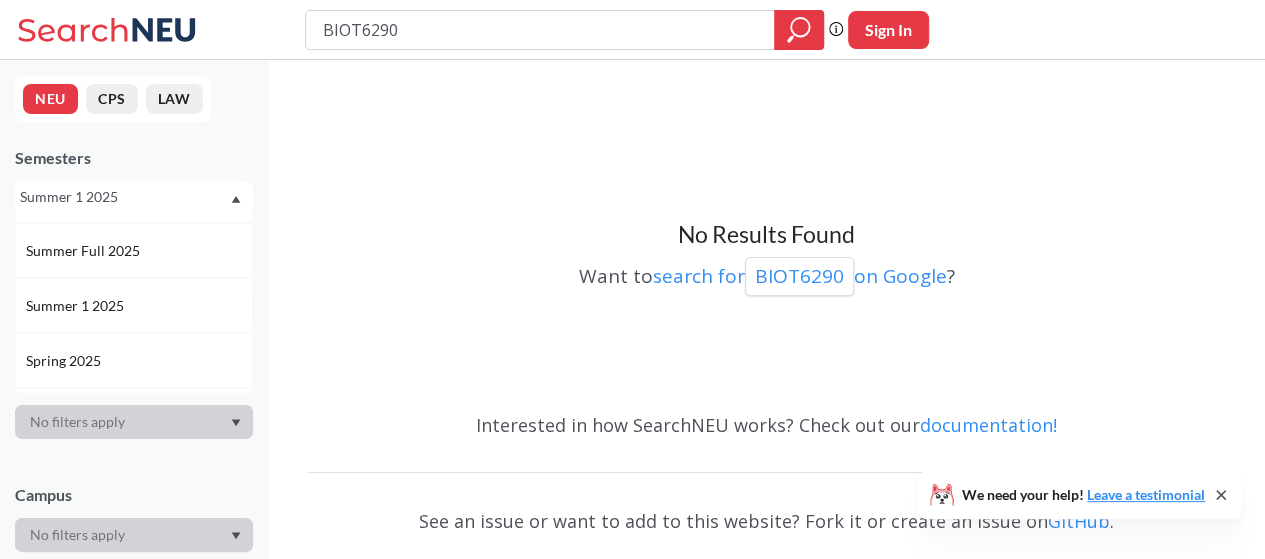 scroll, scrollTop: 0, scrollLeft: 0, axis: both 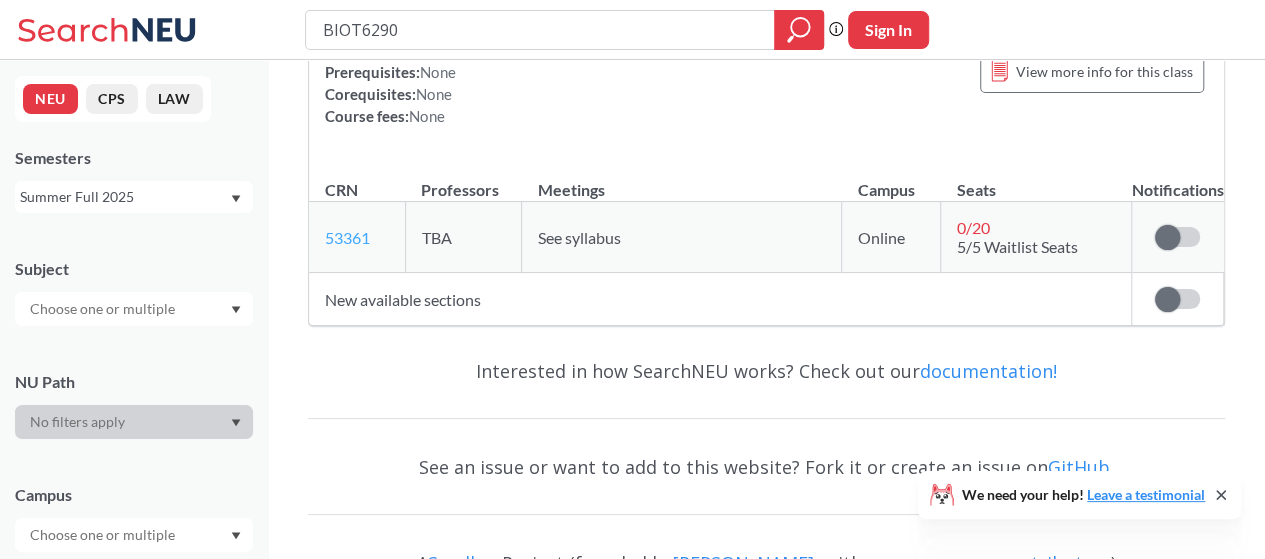 click on "53361" at bounding box center [347, 237] 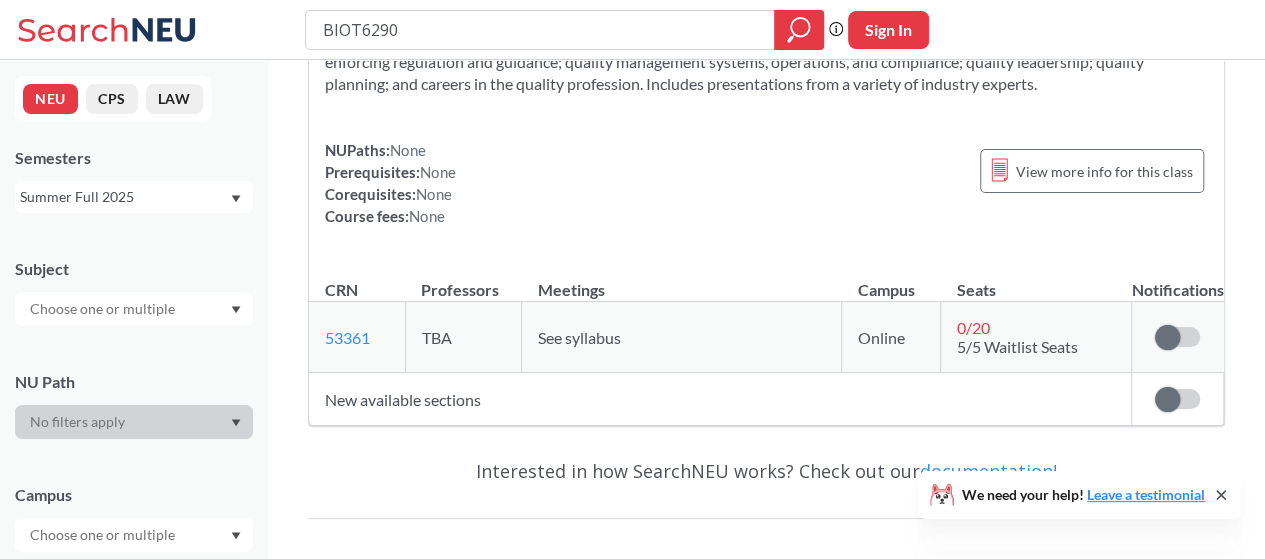 scroll, scrollTop: 0, scrollLeft: 0, axis: both 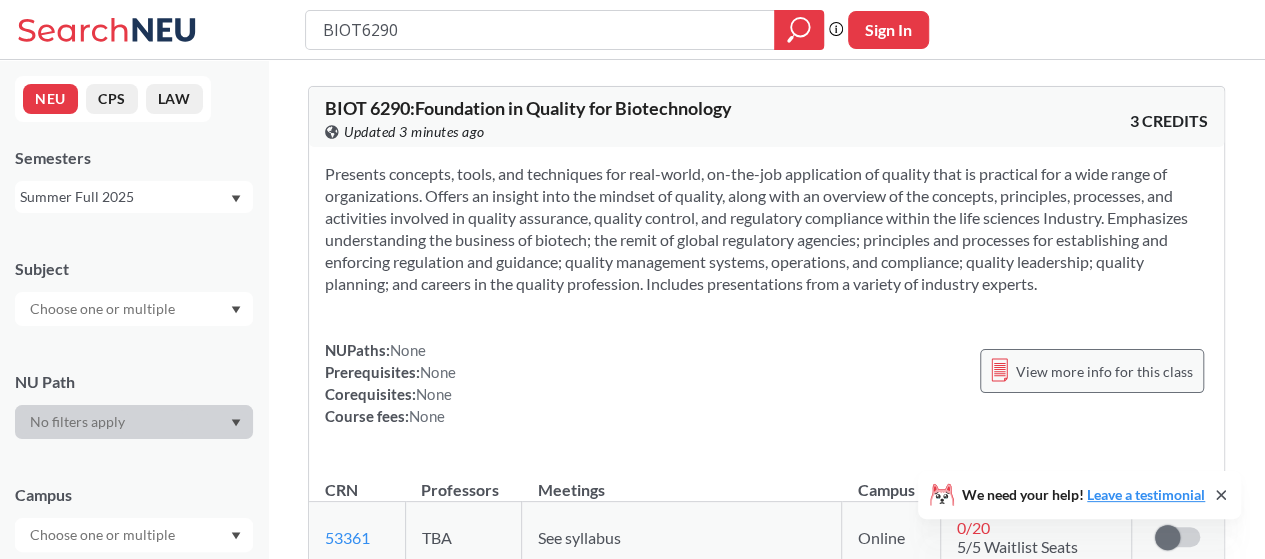 click on "View more info for this class" at bounding box center [1104, 371] 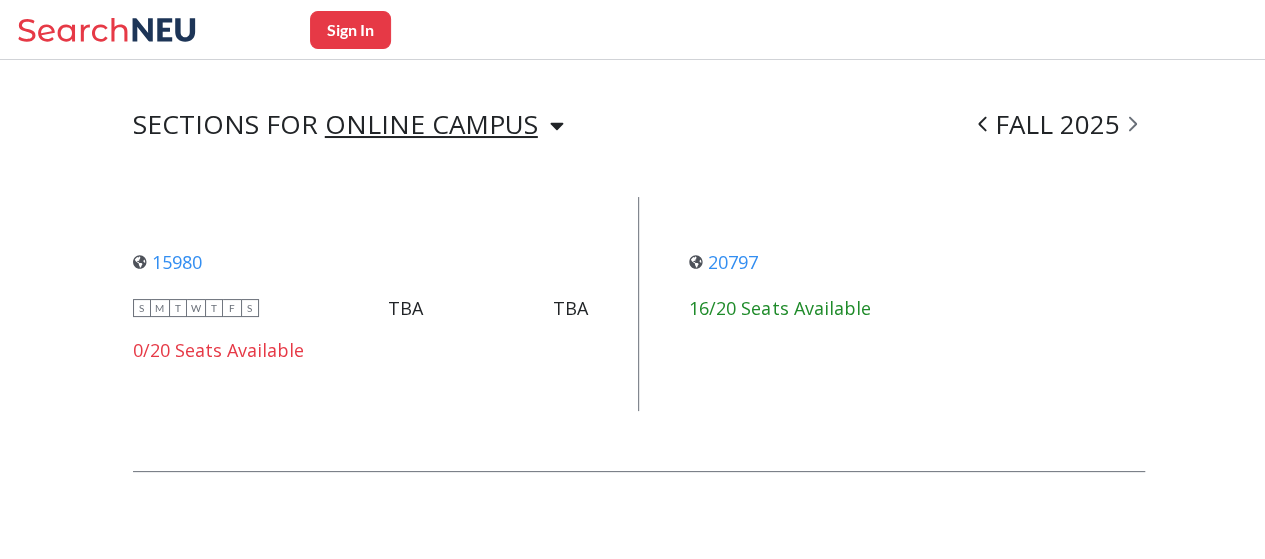 scroll, scrollTop: 1448, scrollLeft: 0, axis: vertical 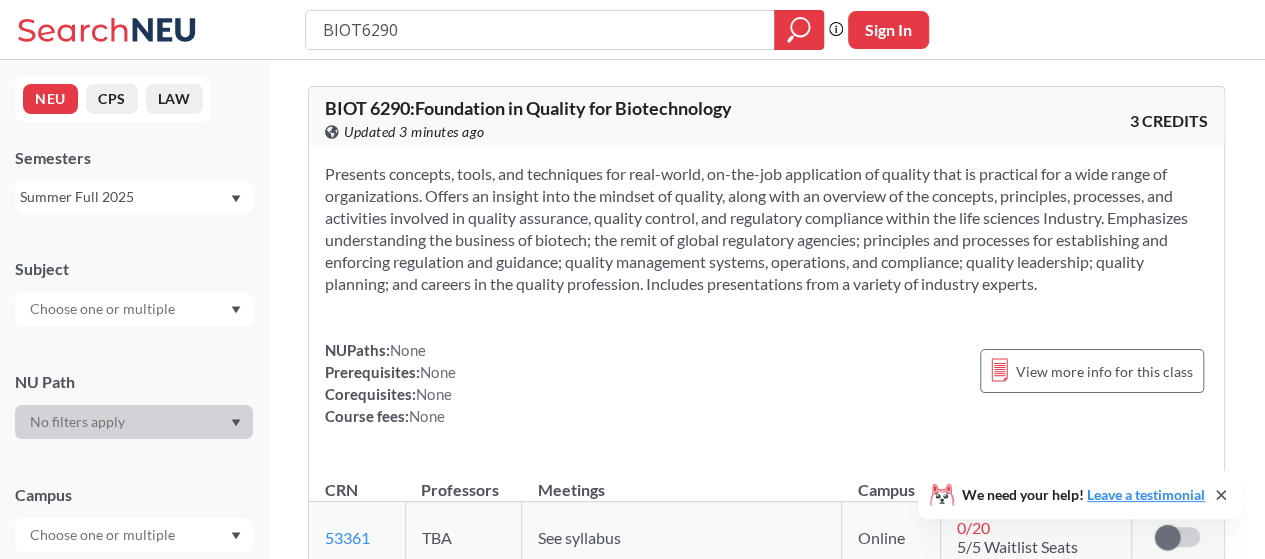 drag, startPoint x: 478, startPoint y: 33, endPoint x: 0, endPoint y: 17, distance: 478.2677 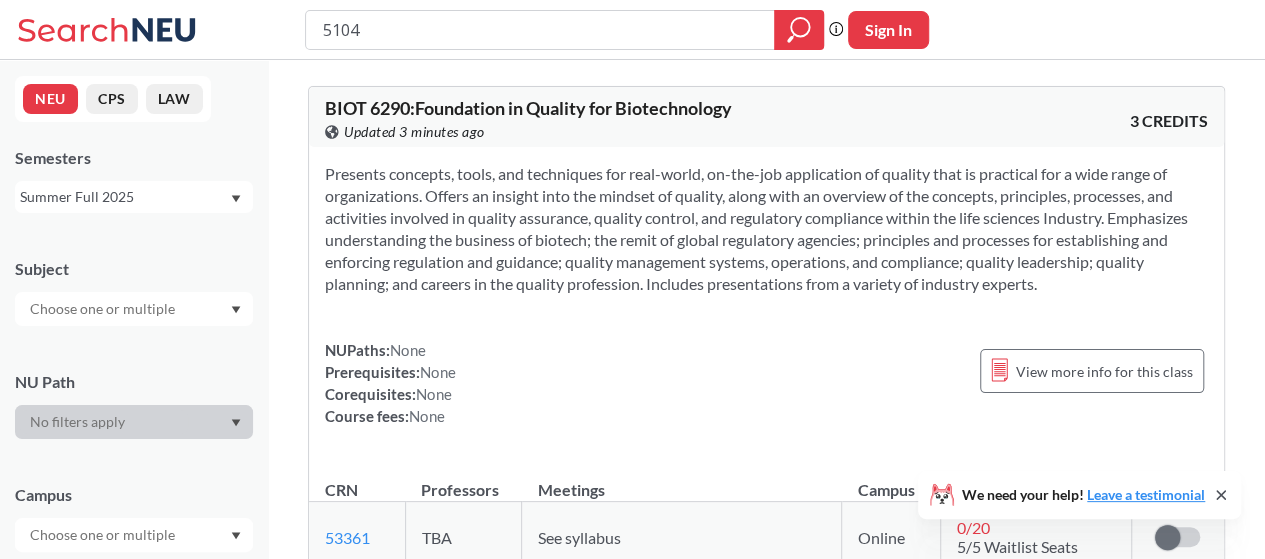 type on "51045" 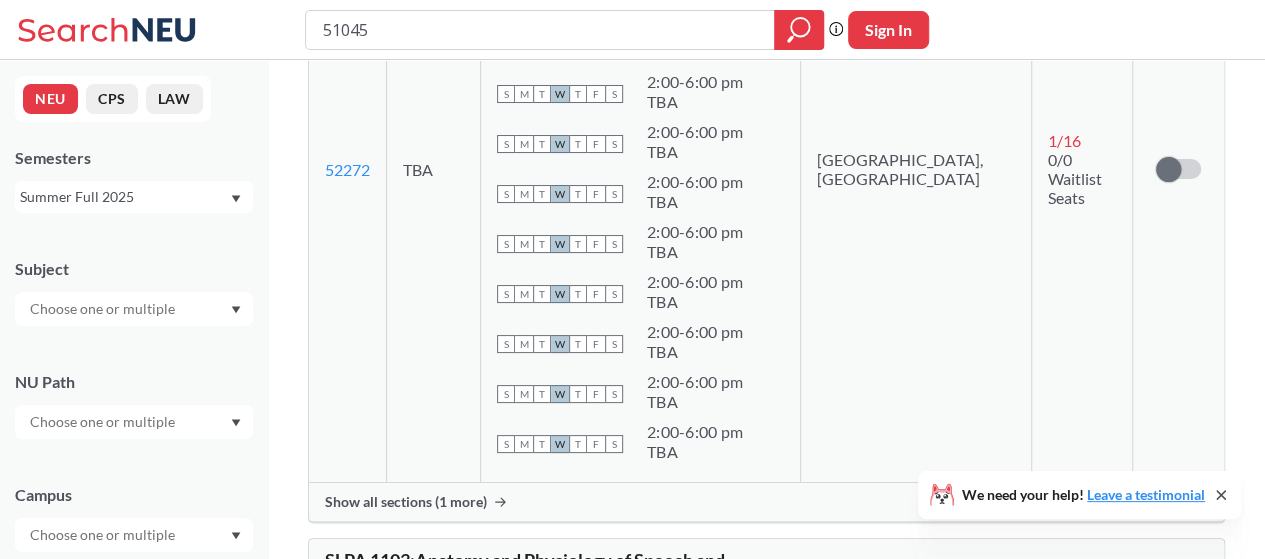 scroll, scrollTop: 1700, scrollLeft: 0, axis: vertical 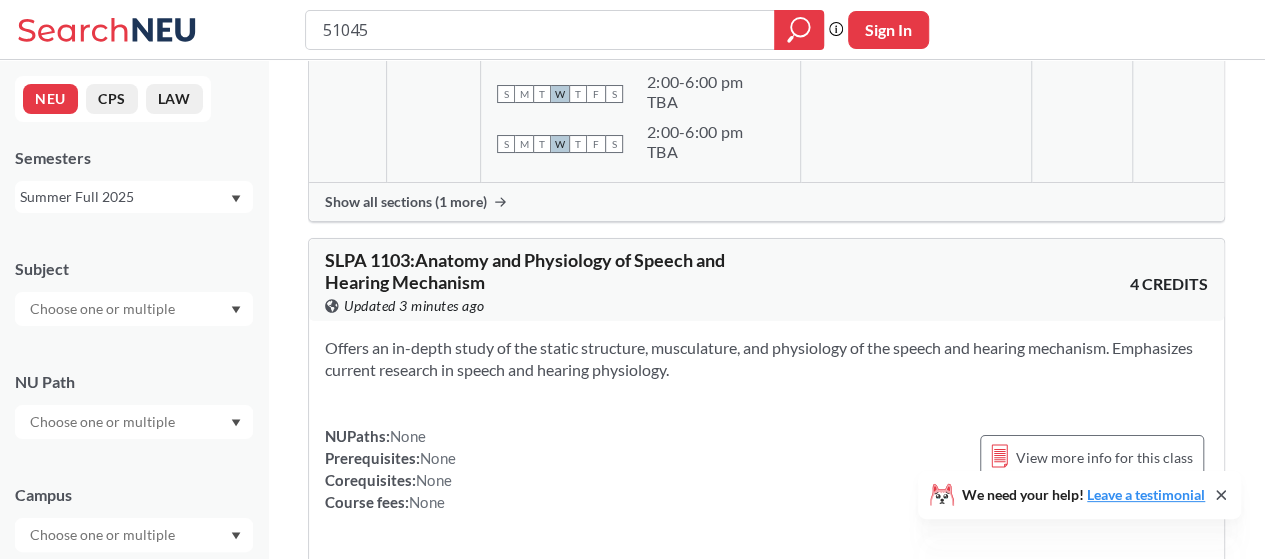 click on "Show all sections (1 more)" at bounding box center (406, 202) 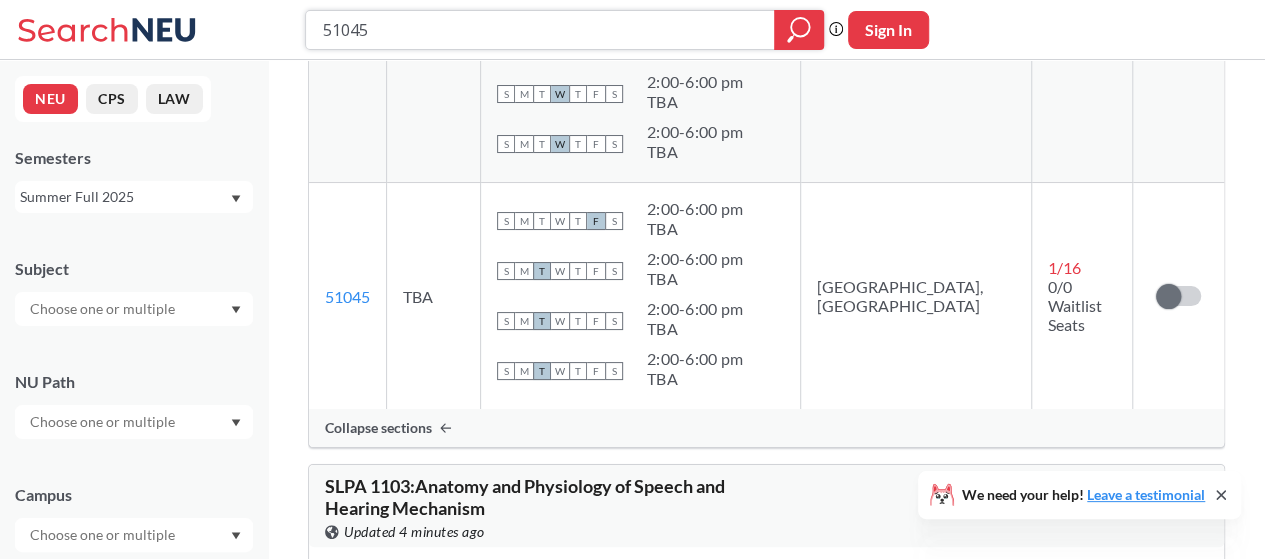 drag, startPoint x: 447, startPoint y: 35, endPoint x: 247, endPoint y: 21, distance: 200.4894 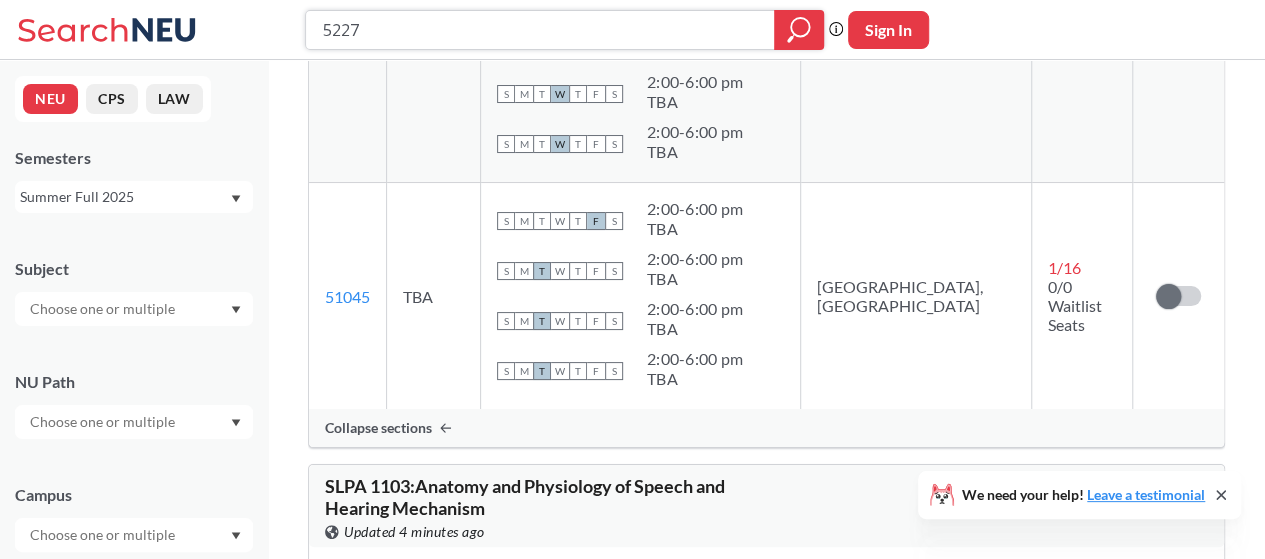type on "52272" 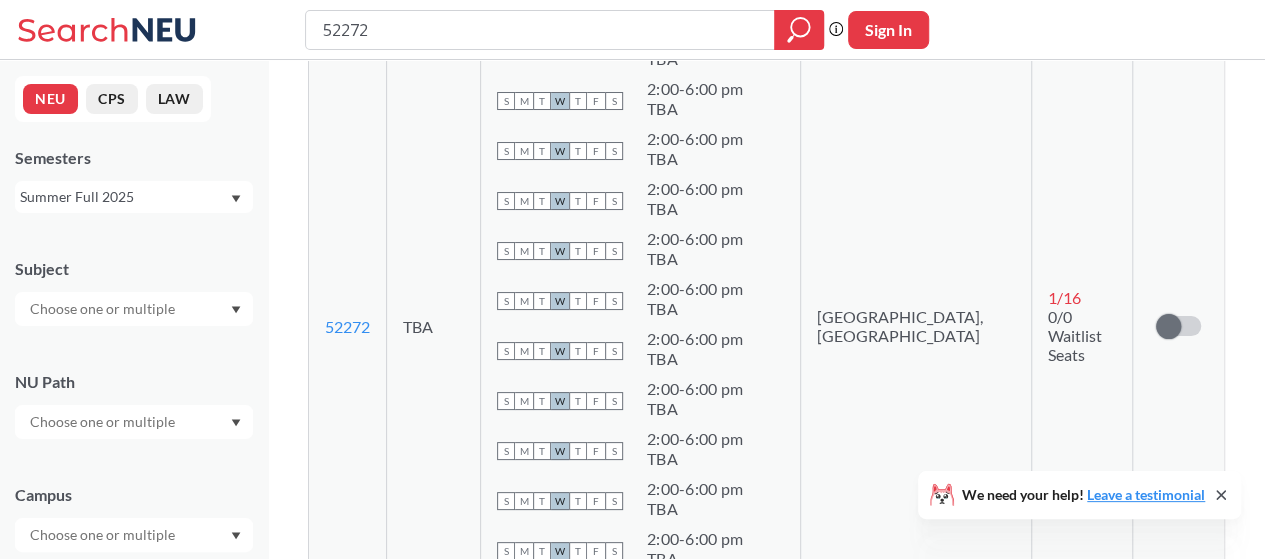 scroll, scrollTop: 900, scrollLeft: 0, axis: vertical 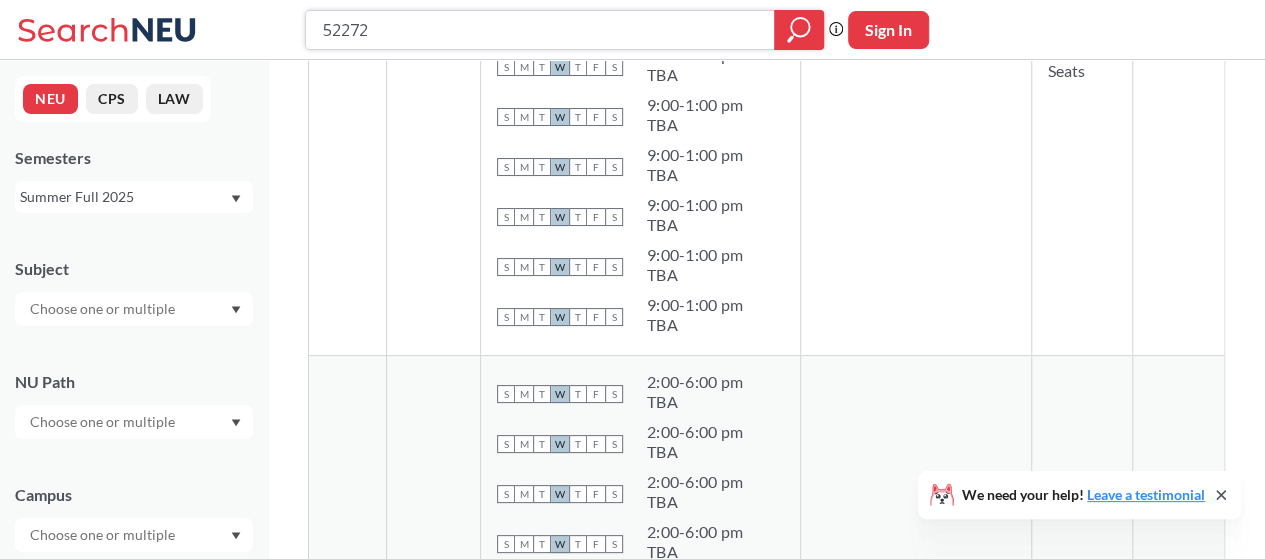 drag, startPoint x: 404, startPoint y: 35, endPoint x: 0, endPoint y: -15, distance: 407.0823 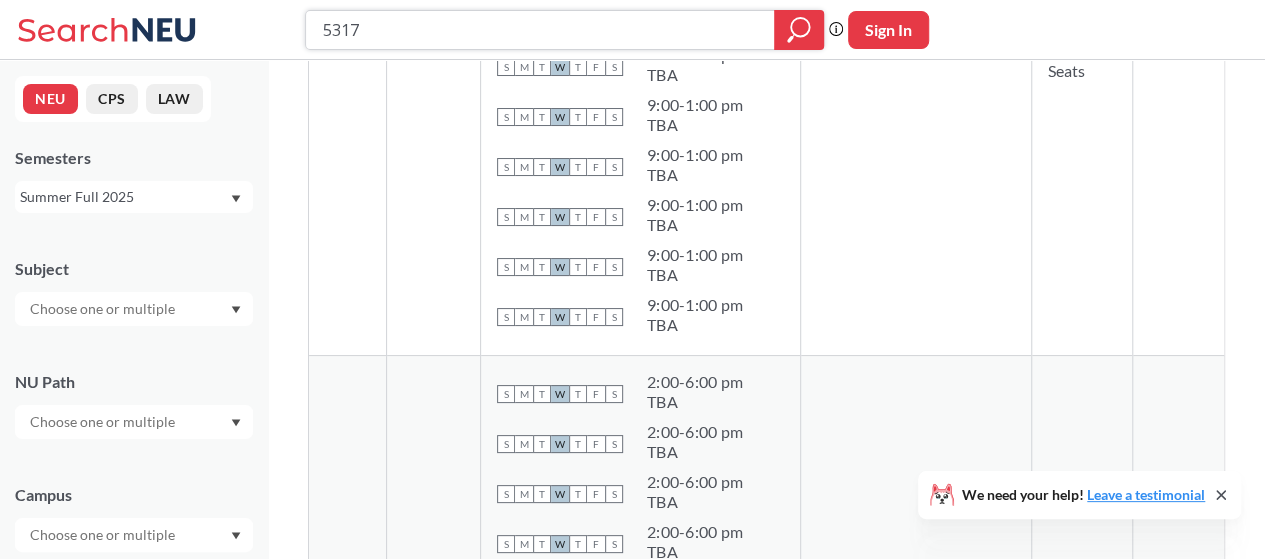 type on "53179" 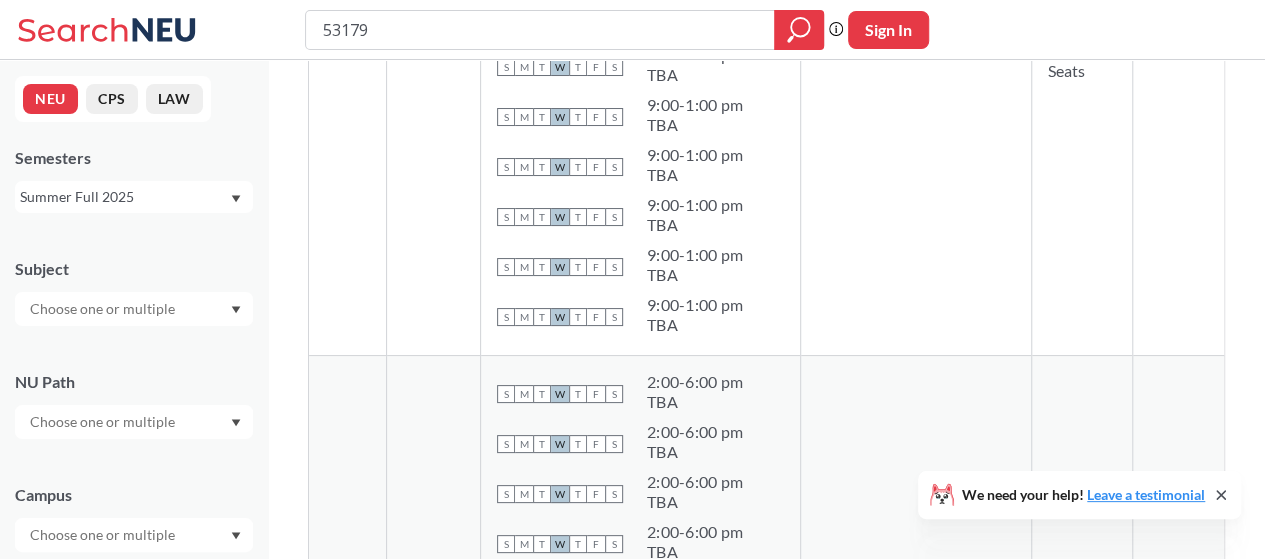 scroll, scrollTop: 0, scrollLeft: 0, axis: both 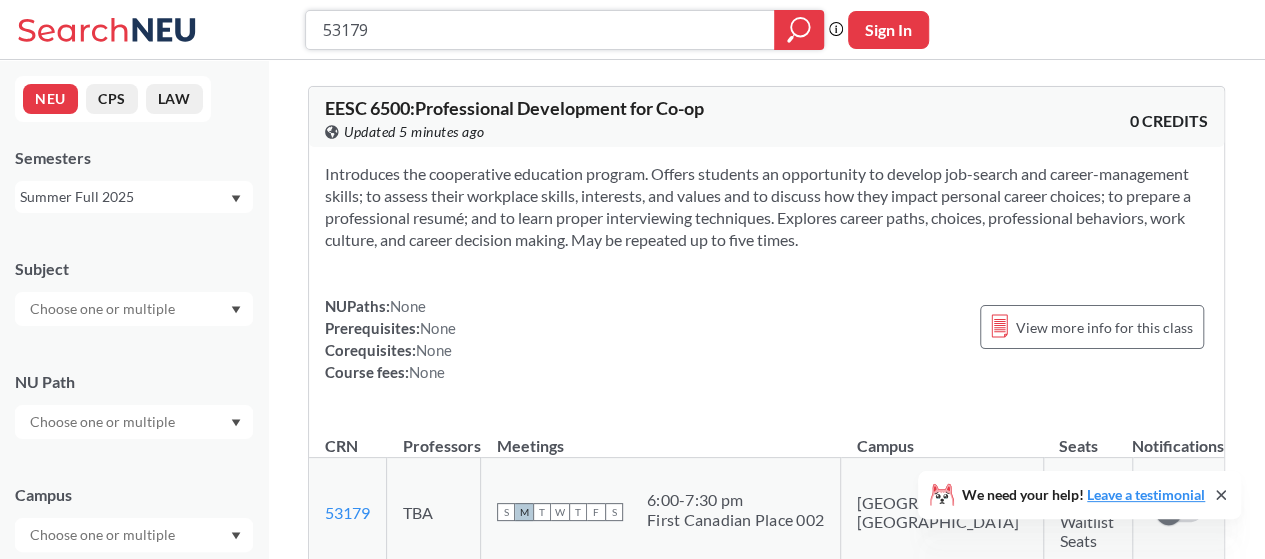 drag, startPoint x: 429, startPoint y: 32, endPoint x: 0, endPoint y: -11, distance: 431.14963 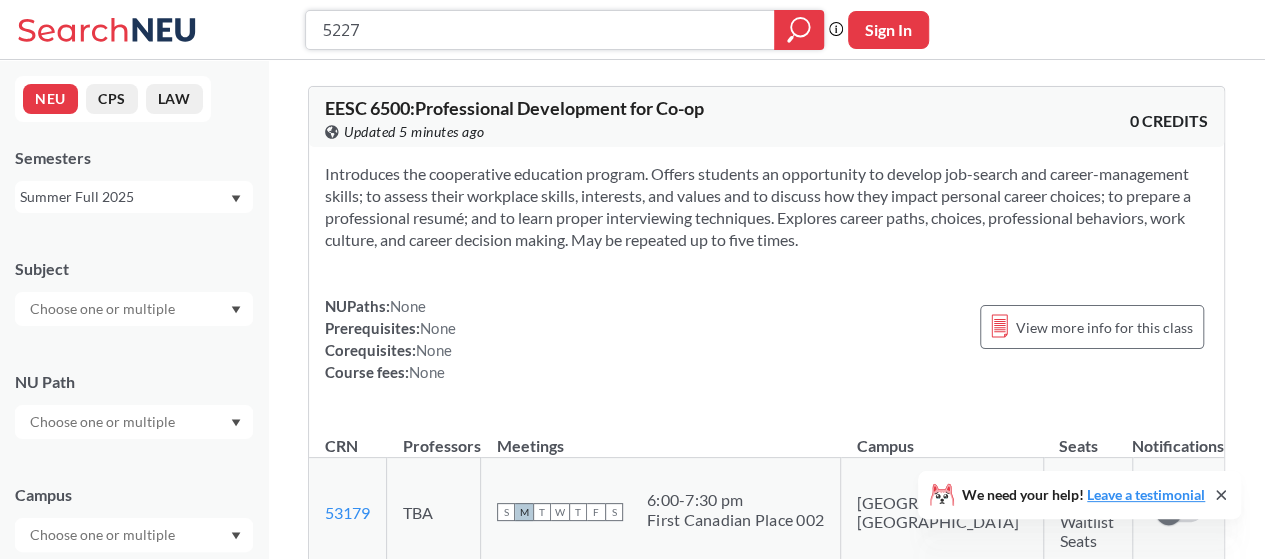 type on "52271" 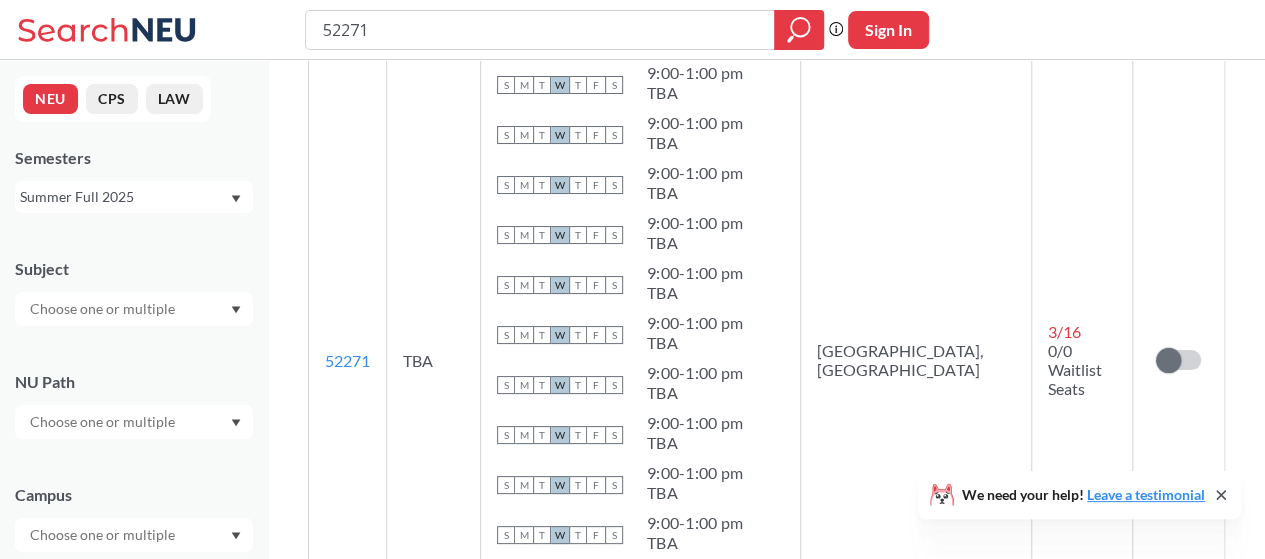scroll, scrollTop: 800, scrollLeft: 0, axis: vertical 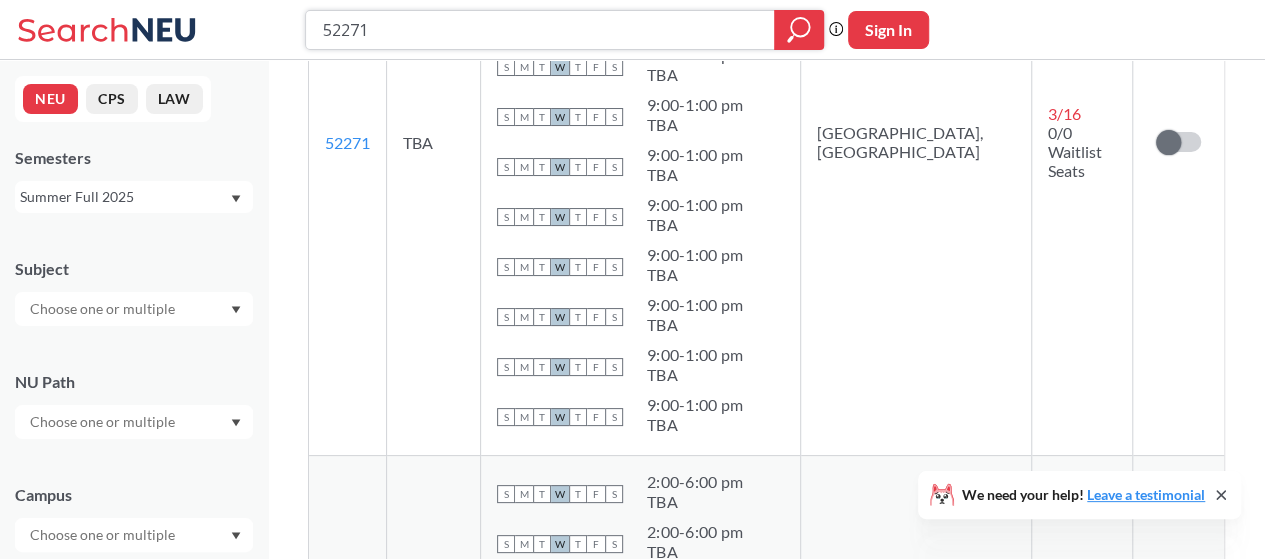 drag, startPoint x: 344, startPoint y: 23, endPoint x: 400, endPoint y: 31, distance: 56.568542 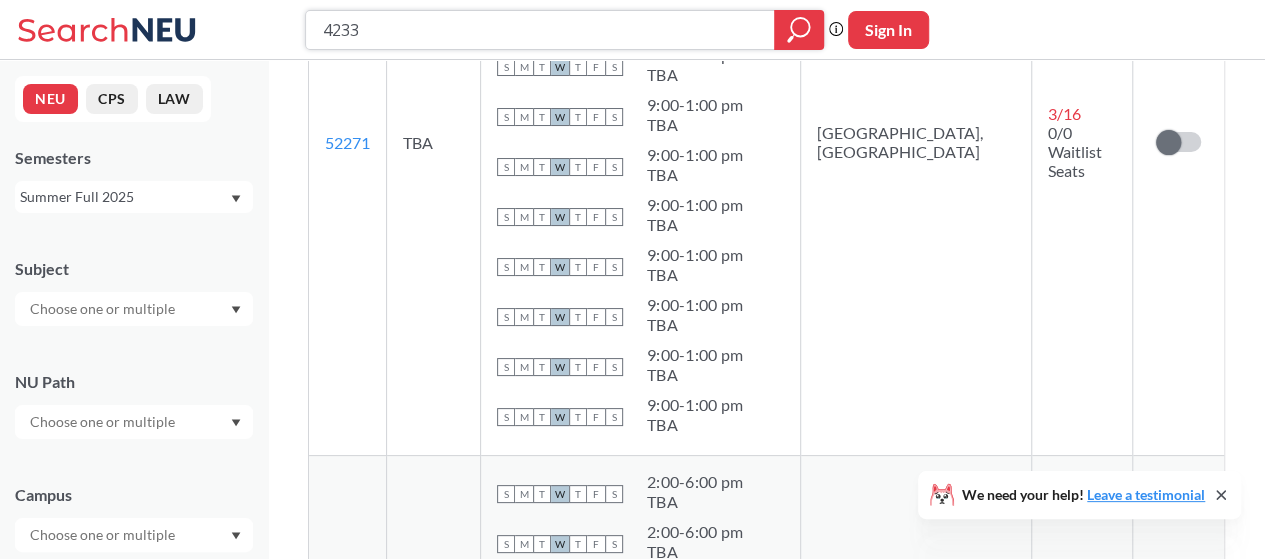 type on "42332" 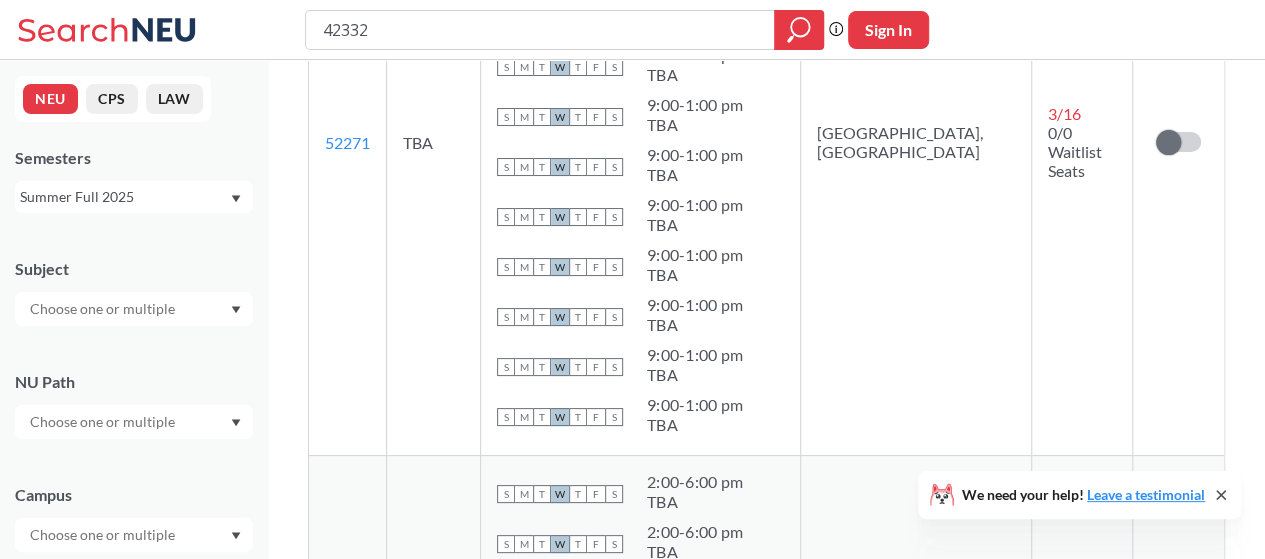 scroll, scrollTop: 0, scrollLeft: 0, axis: both 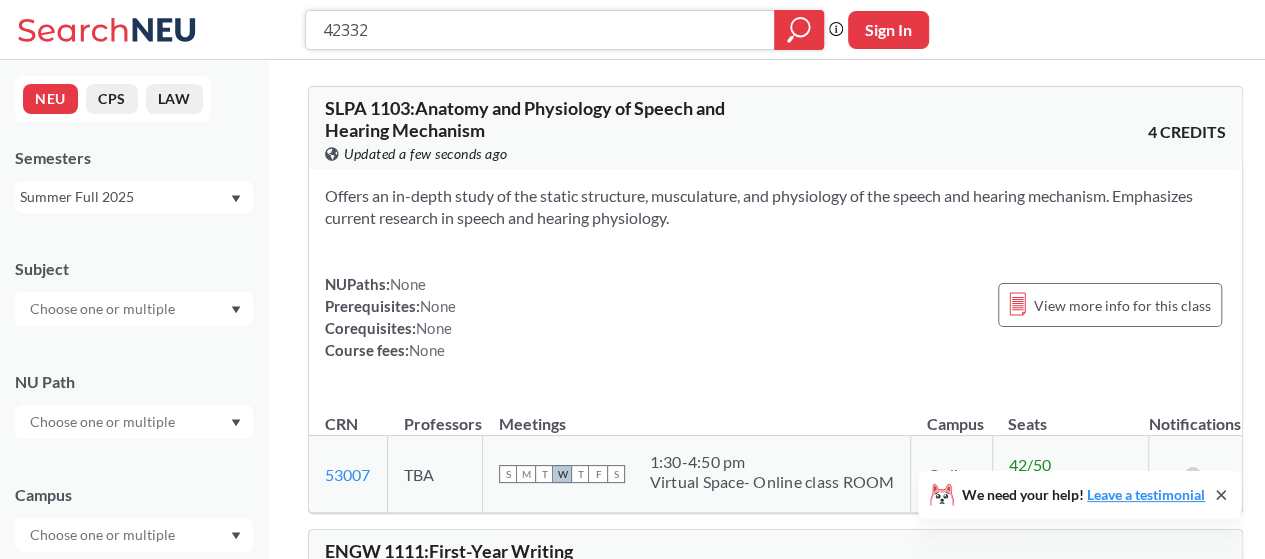 click on "42332" at bounding box center [540, 30] 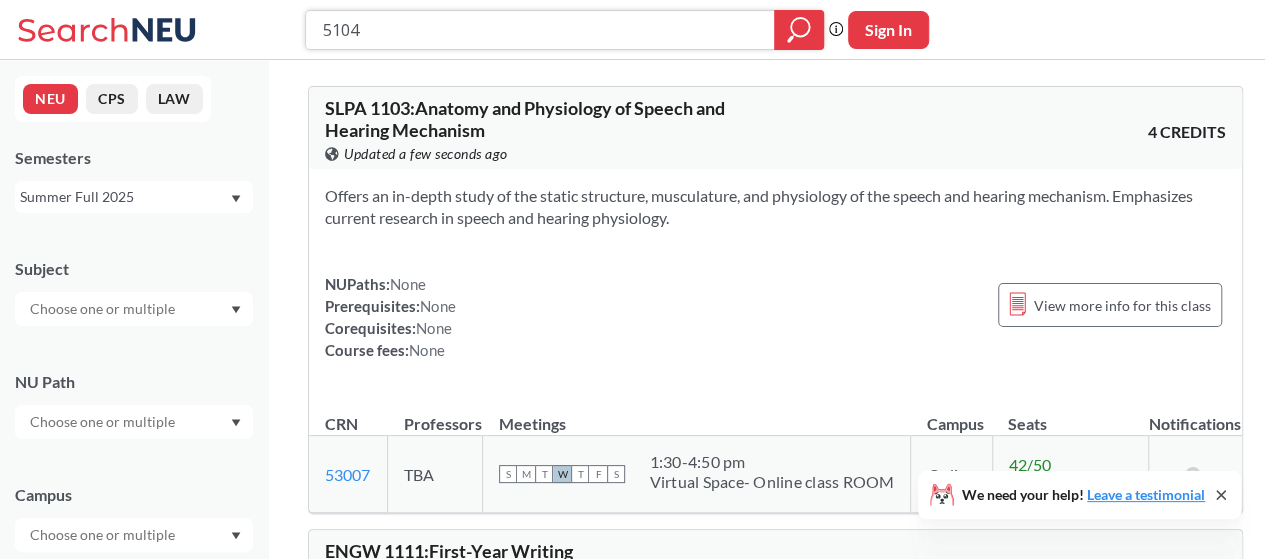 type on "51044" 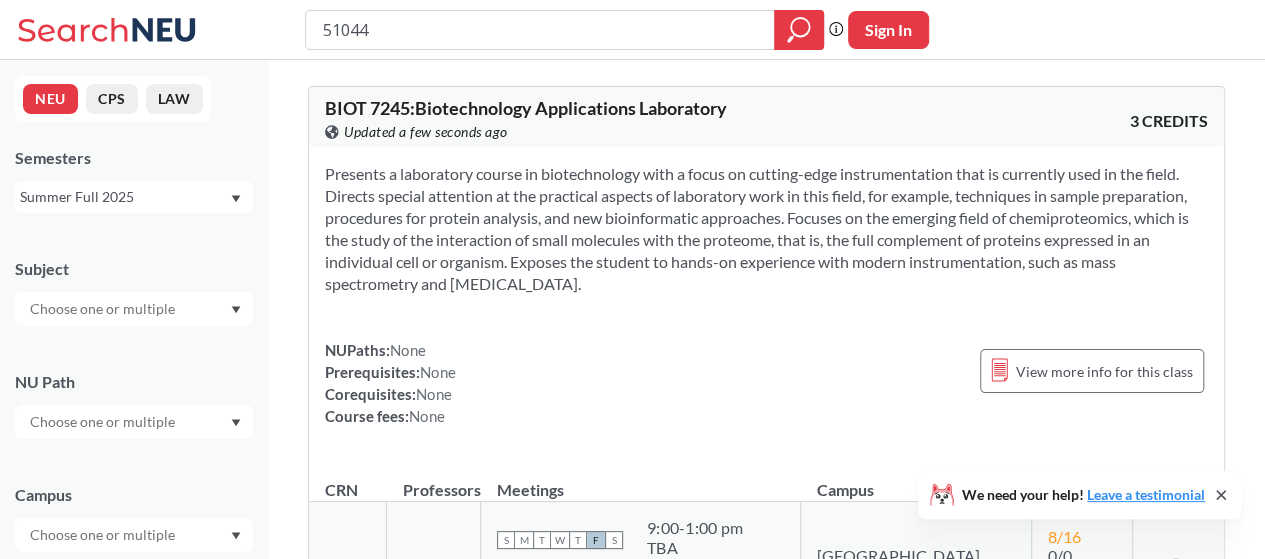 scroll, scrollTop: 200, scrollLeft: 0, axis: vertical 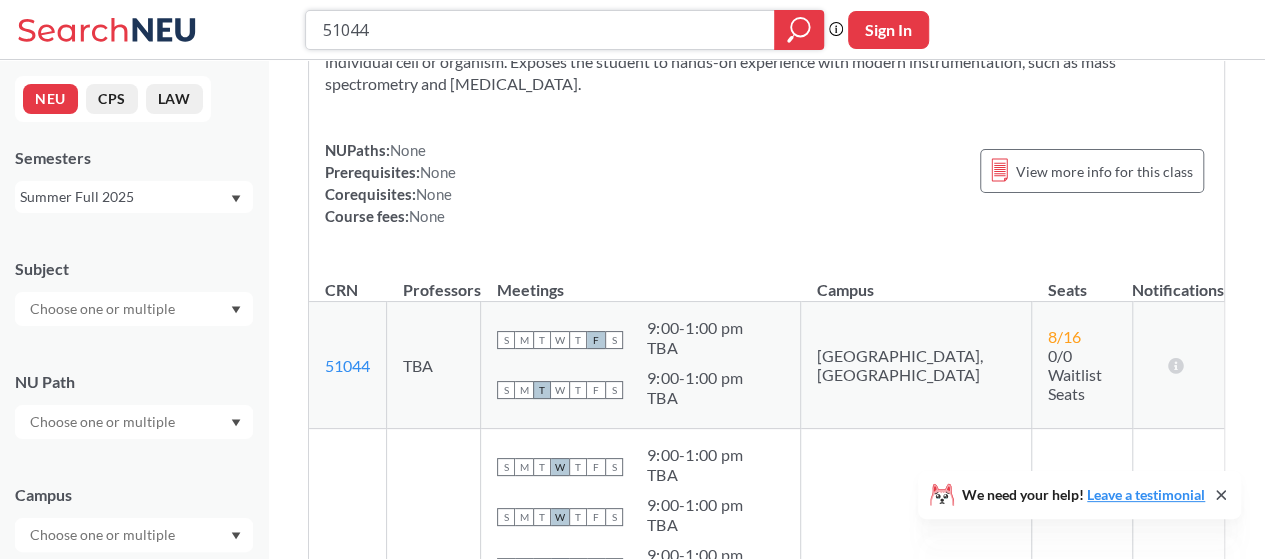 drag, startPoint x: 392, startPoint y: 23, endPoint x: 111, endPoint y: -8, distance: 282.7048 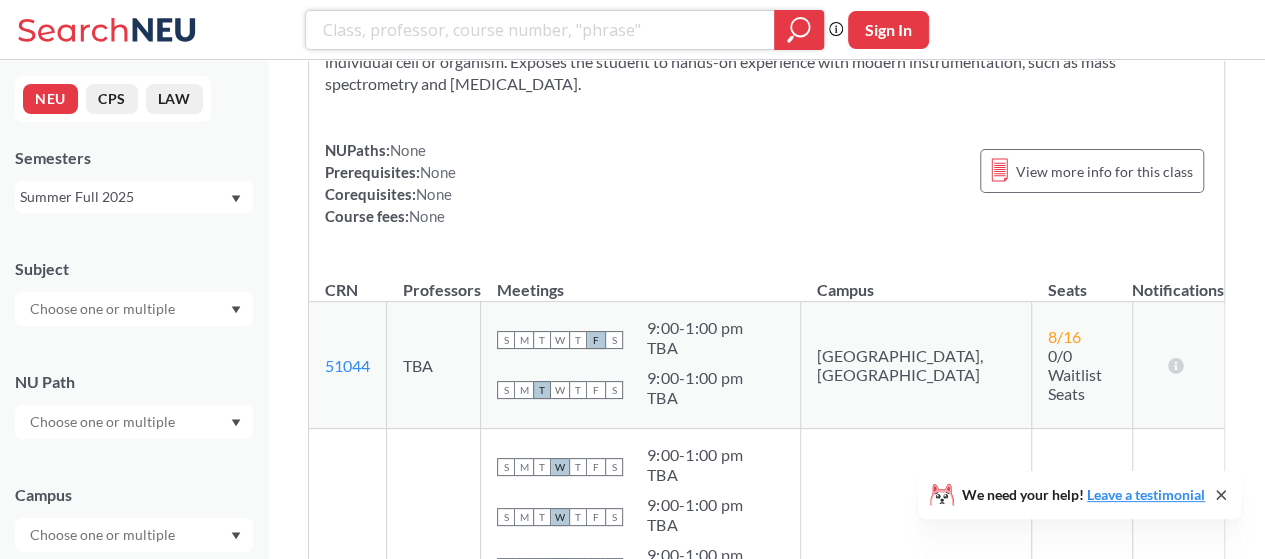 click at bounding box center [540, 30] 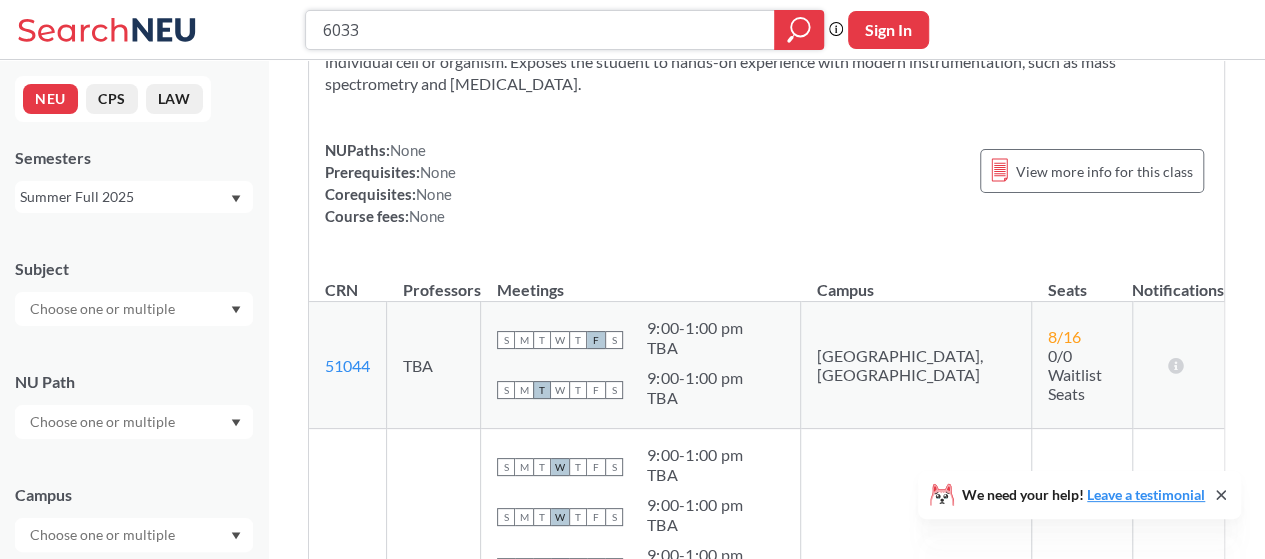 type on "60336" 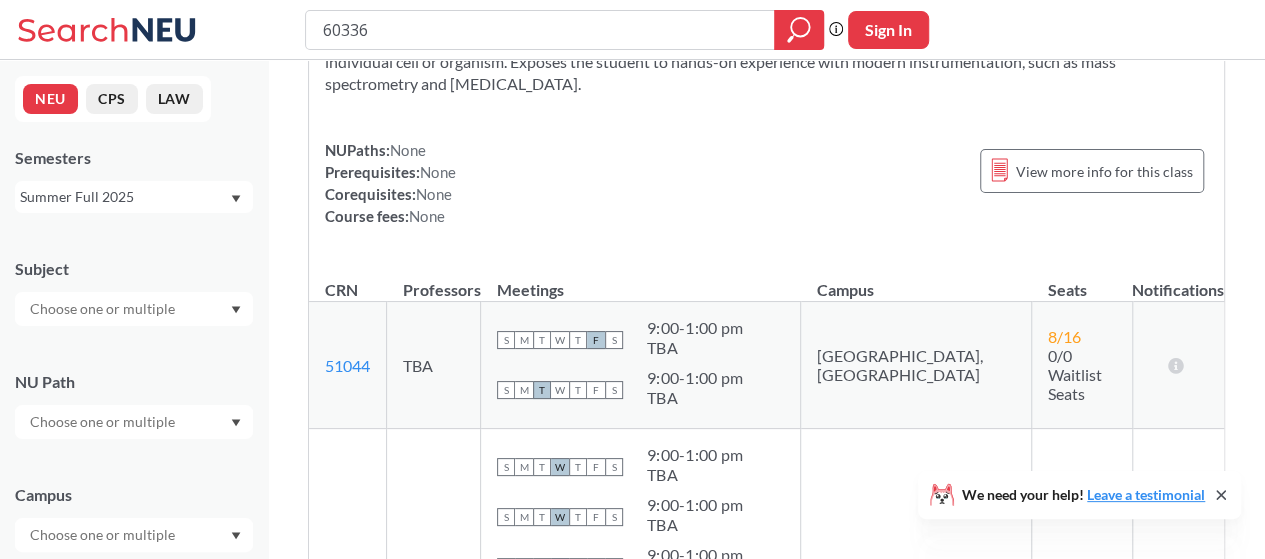 scroll, scrollTop: 0, scrollLeft: 0, axis: both 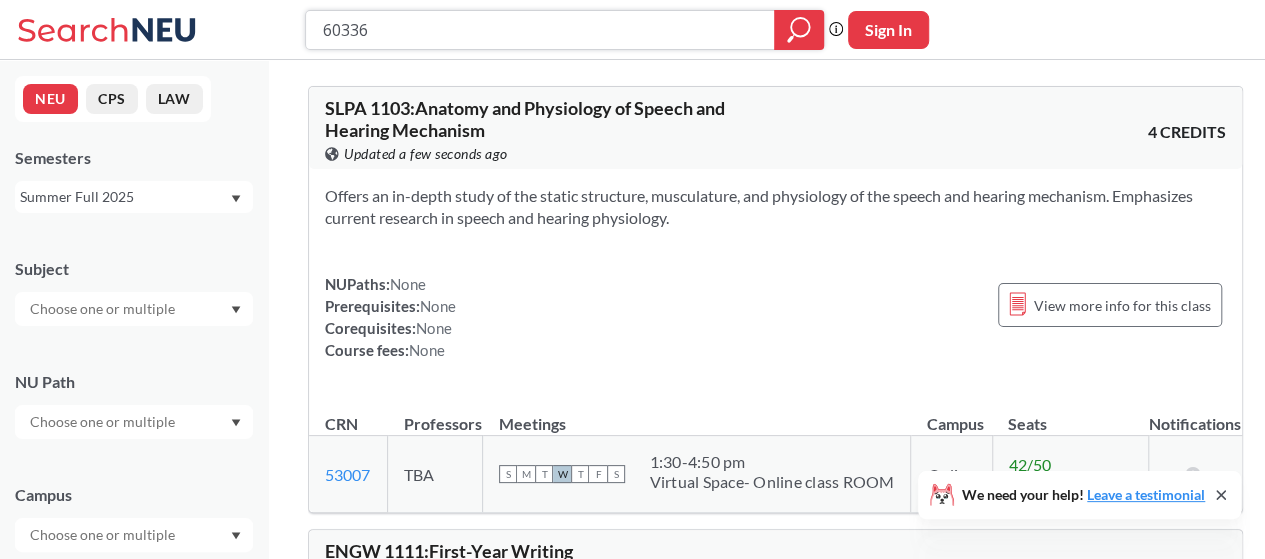 click on "60336" at bounding box center [540, 30] 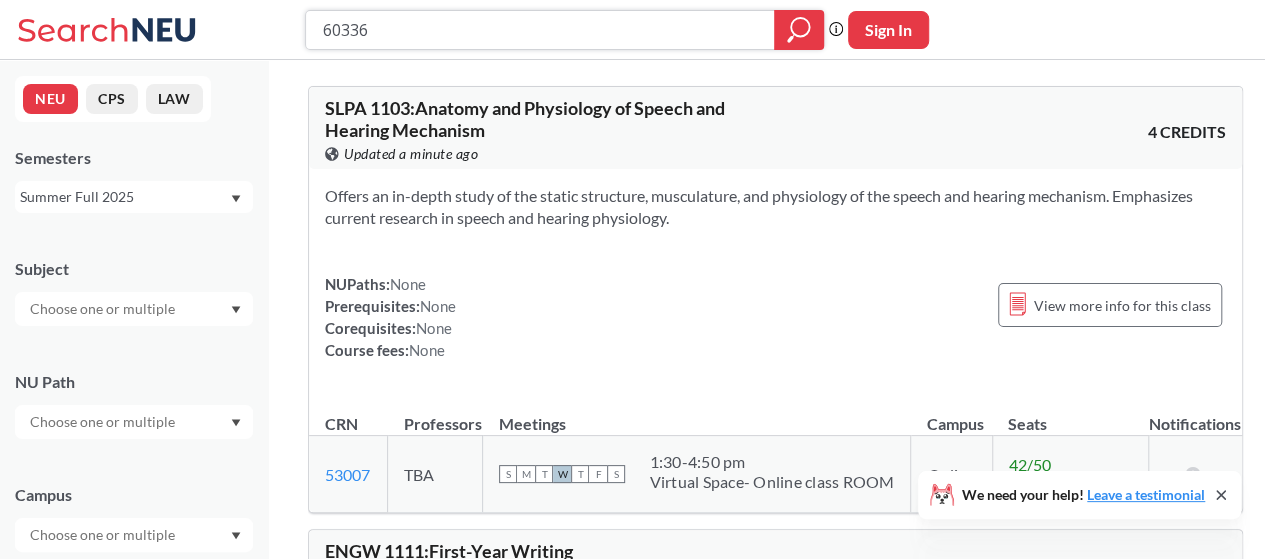 drag, startPoint x: 491, startPoint y: 33, endPoint x: 0, endPoint y: -37, distance: 495.96472 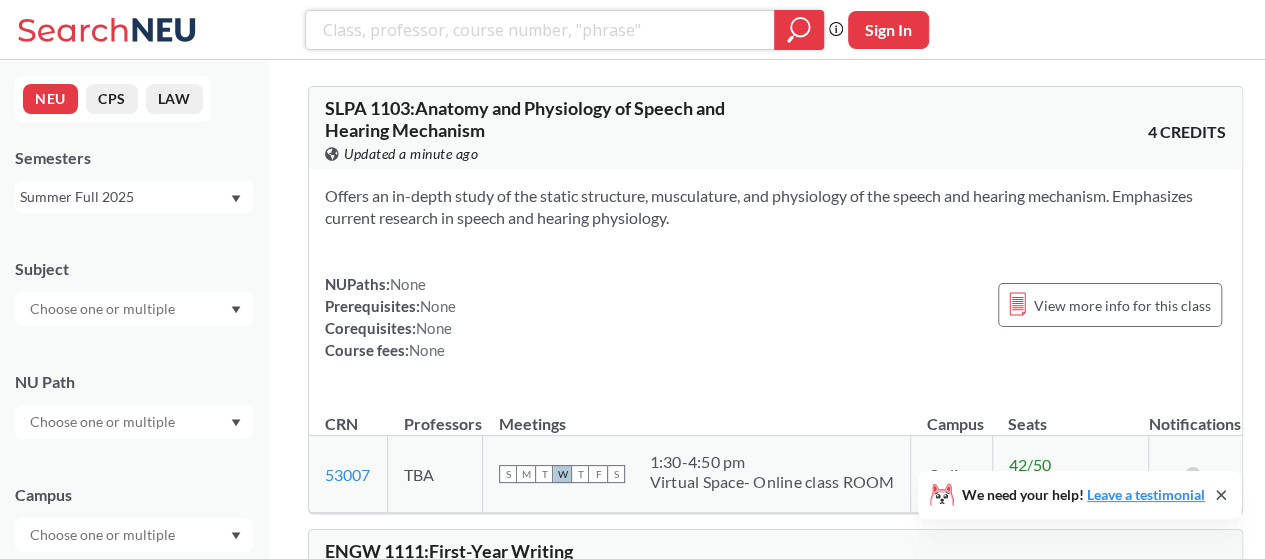 paste on "60337" 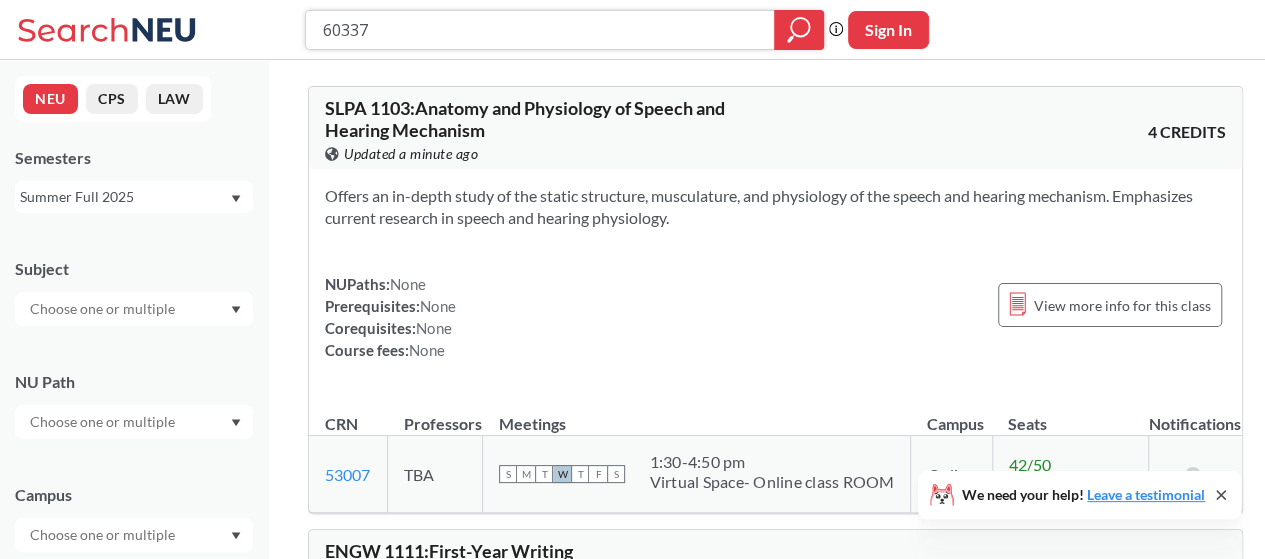 type on "60337" 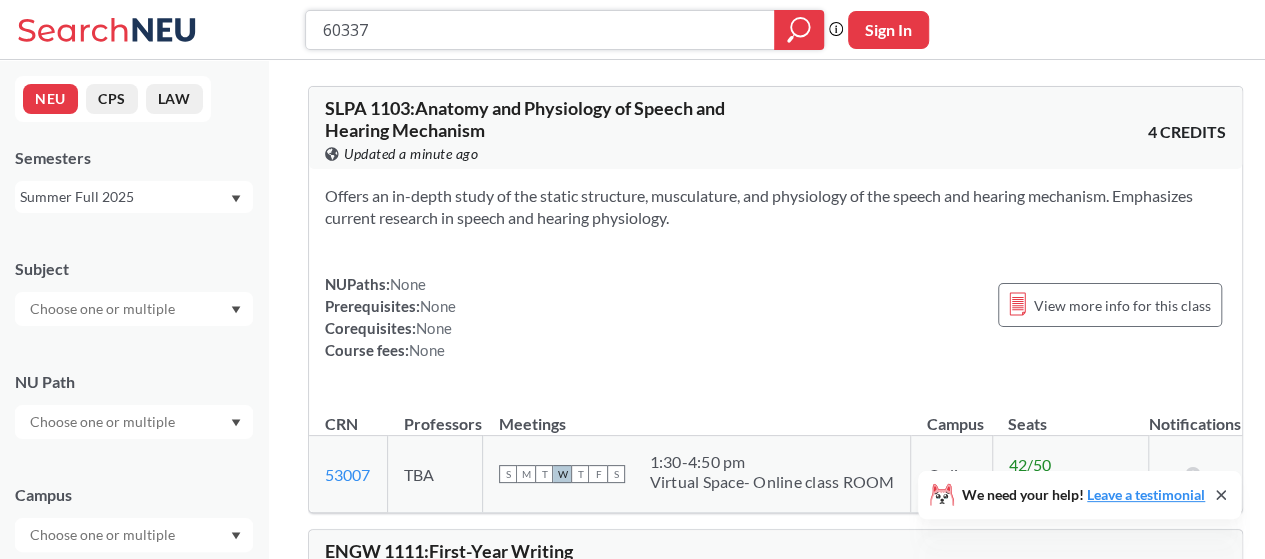 click 